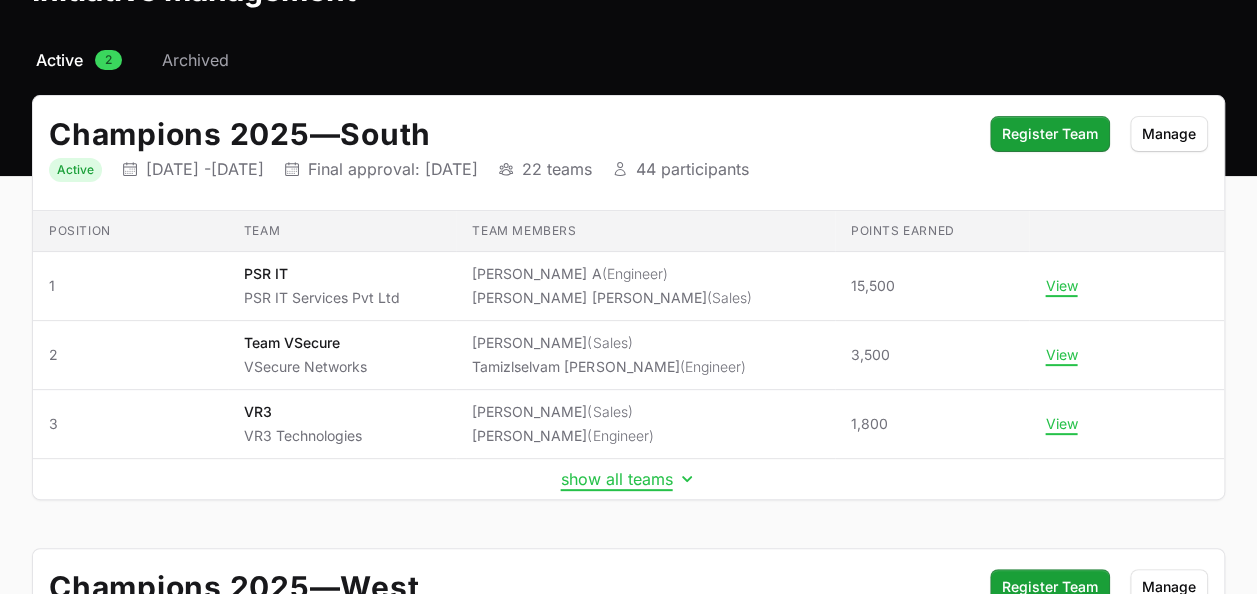 scroll, scrollTop: 135, scrollLeft: 0, axis: vertical 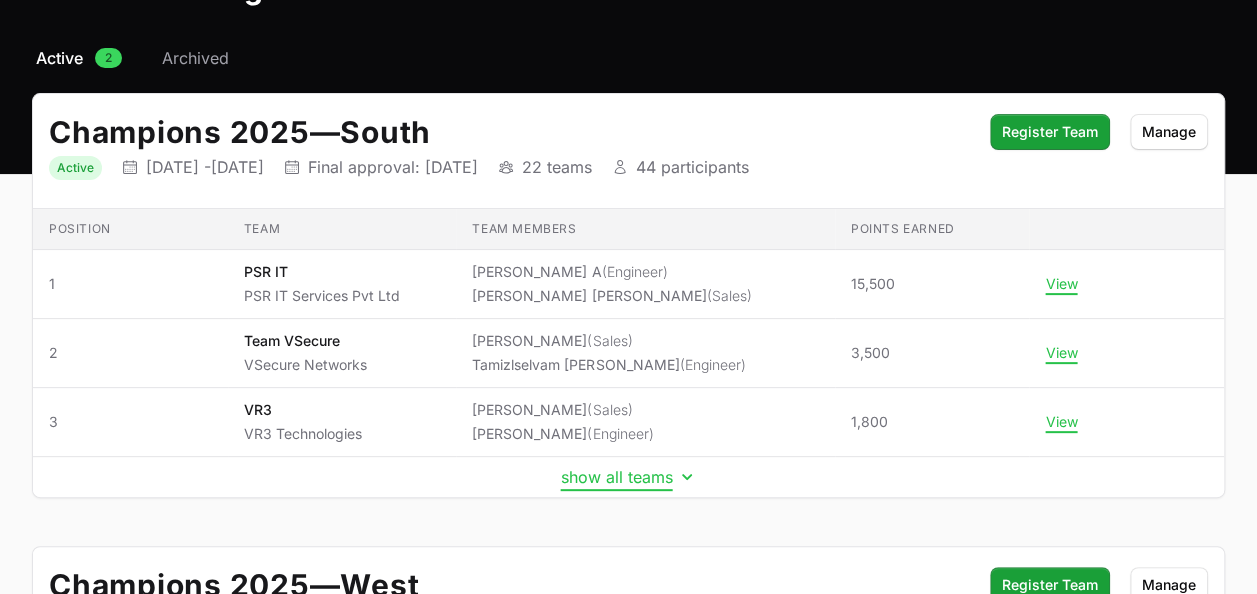 click on "show all teams" 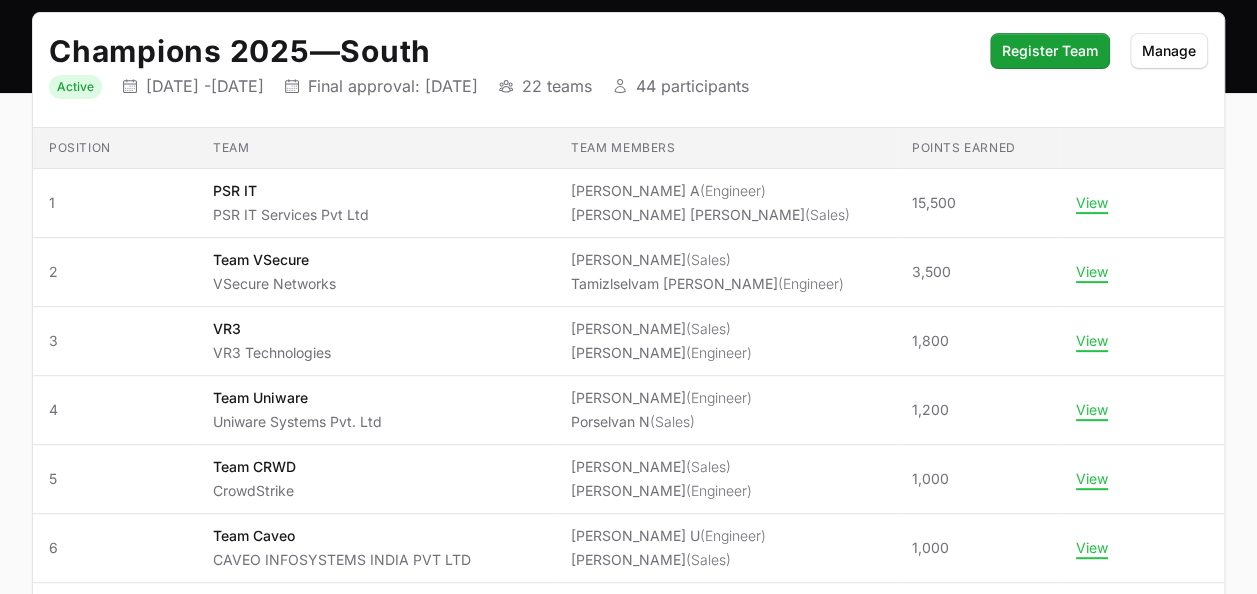 scroll, scrollTop: 217, scrollLeft: 0, axis: vertical 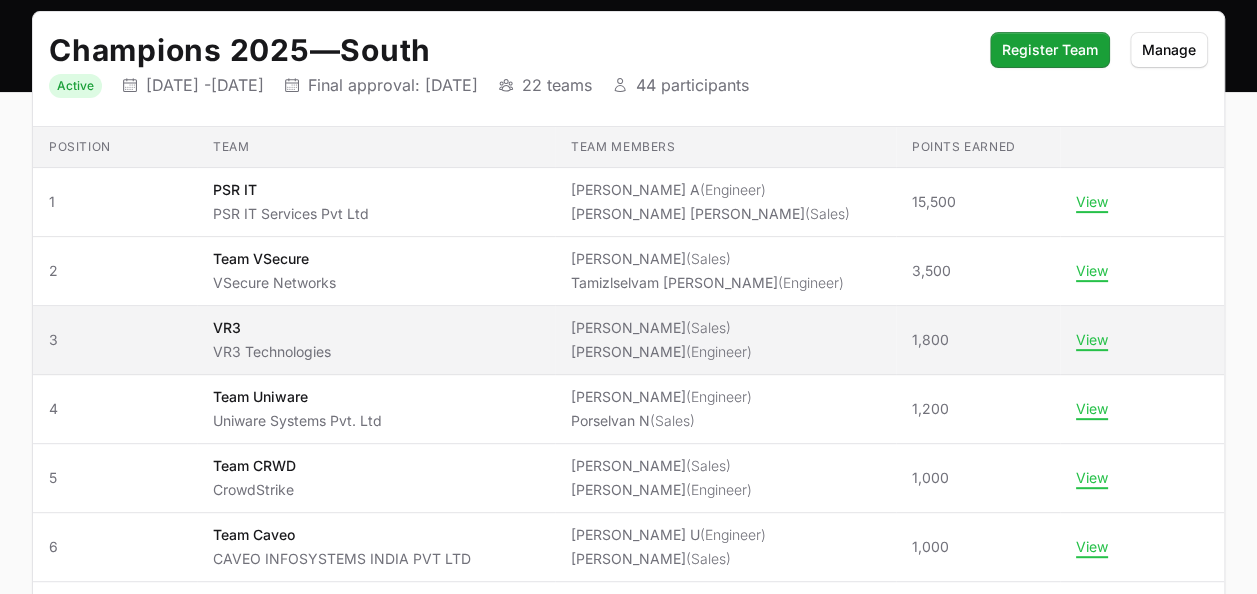 type 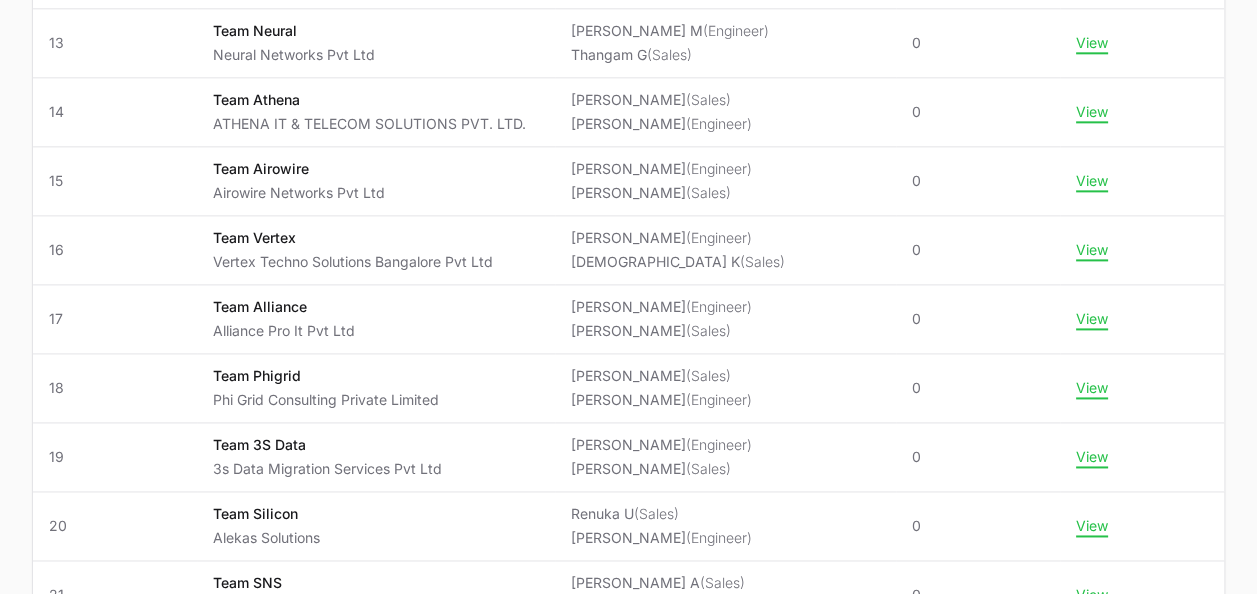 scroll, scrollTop: 1207, scrollLeft: 0, axis: vertical 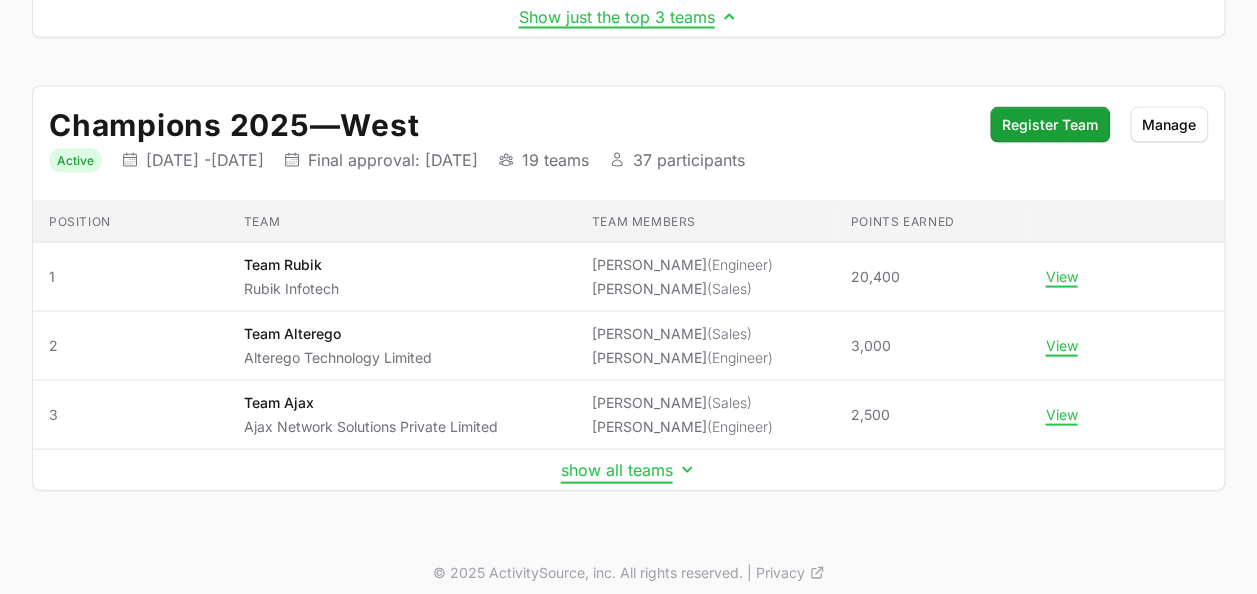 click on "show all teams" 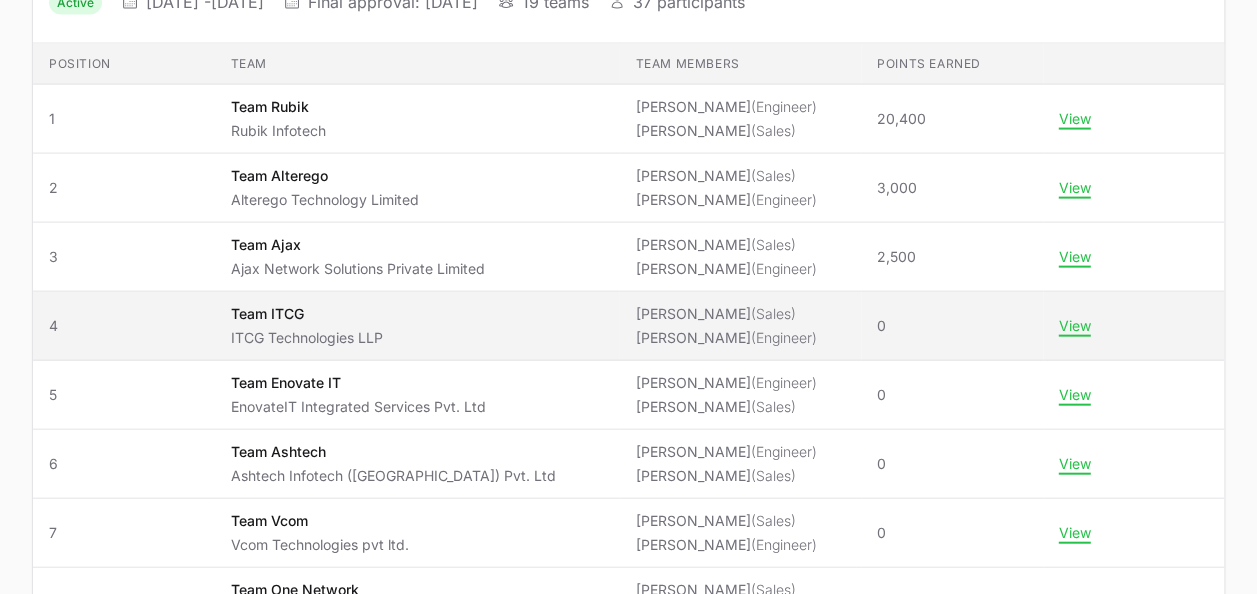 scroll, scrollTop: 2084, scrollLeft: 0, axis: vertical 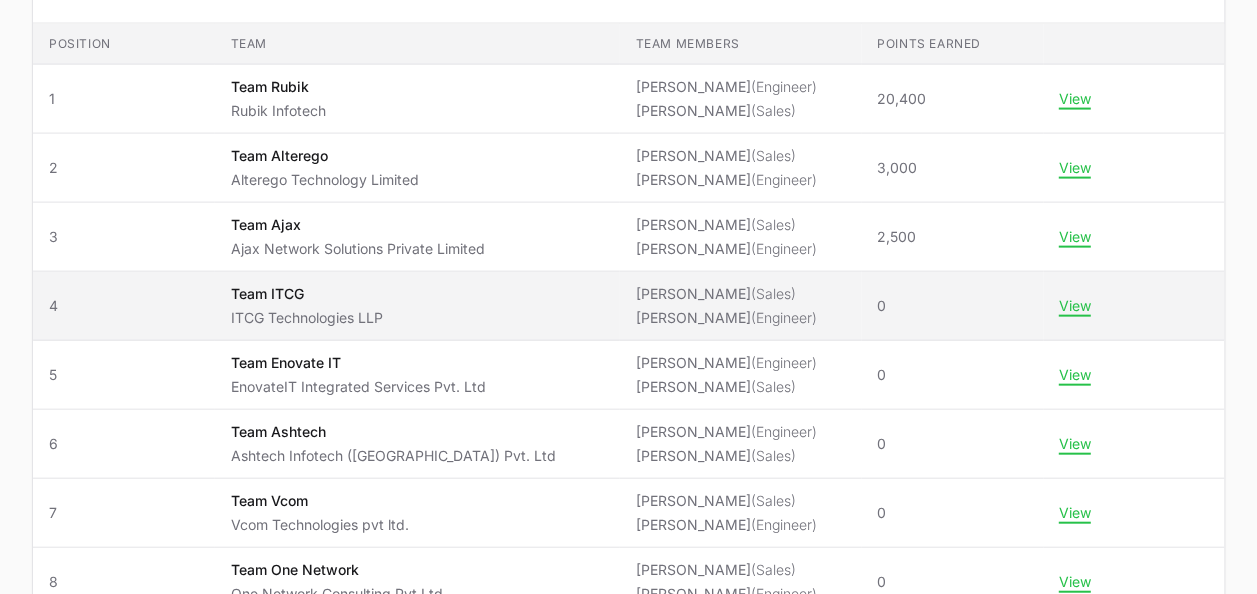 type 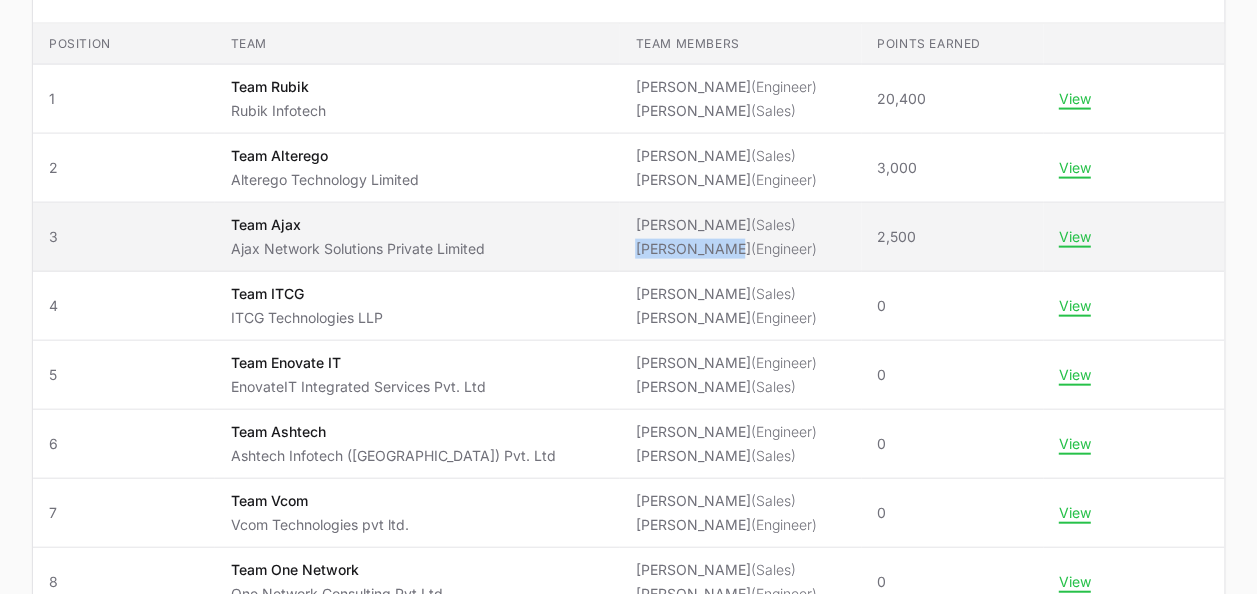 drag, startPoint x: 580, startPoint y: 236, endPoint x: 666, endPoint y: 232, distance: 86.09297 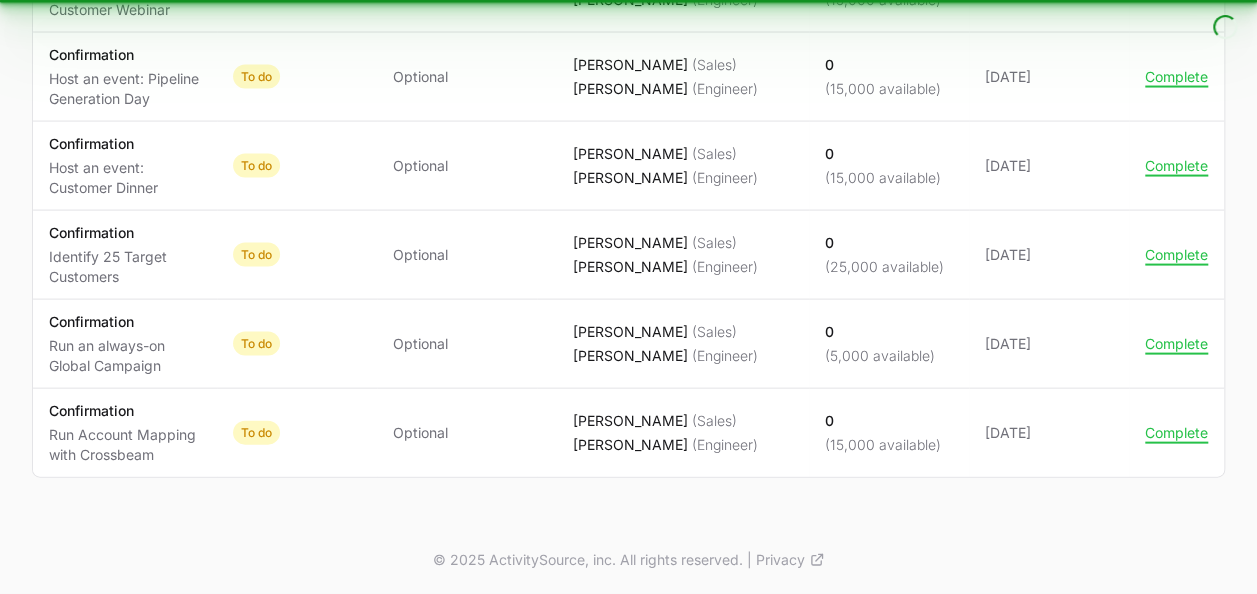 scroll, scrollTop: 0, scrollLeft: 0, axis: both 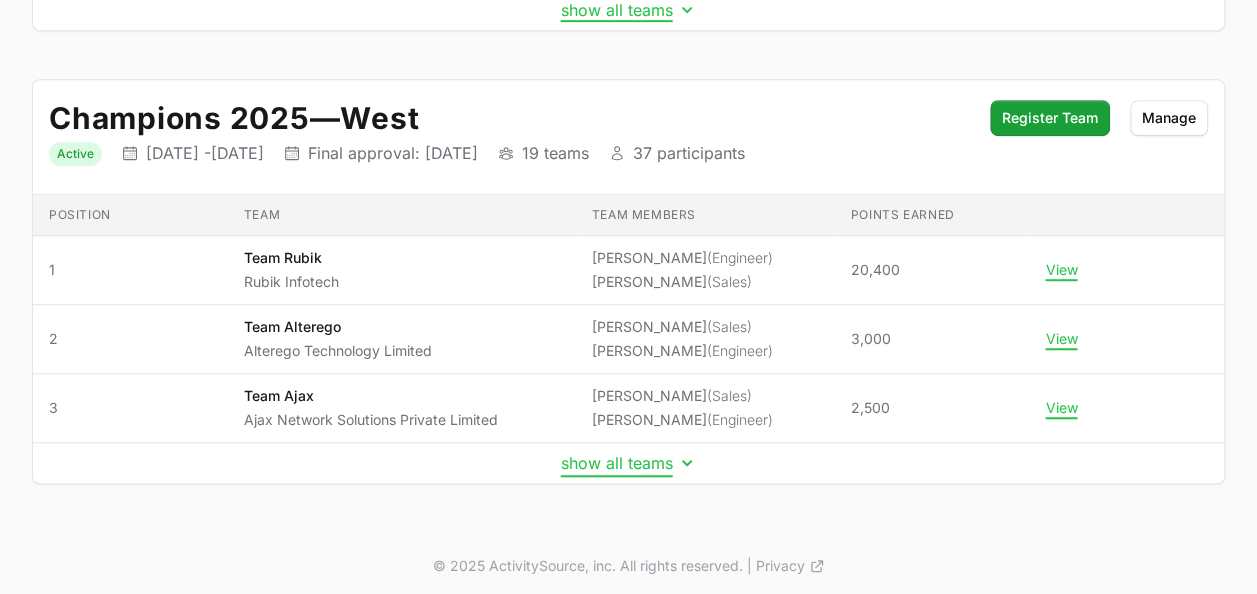 click on "show all teams" 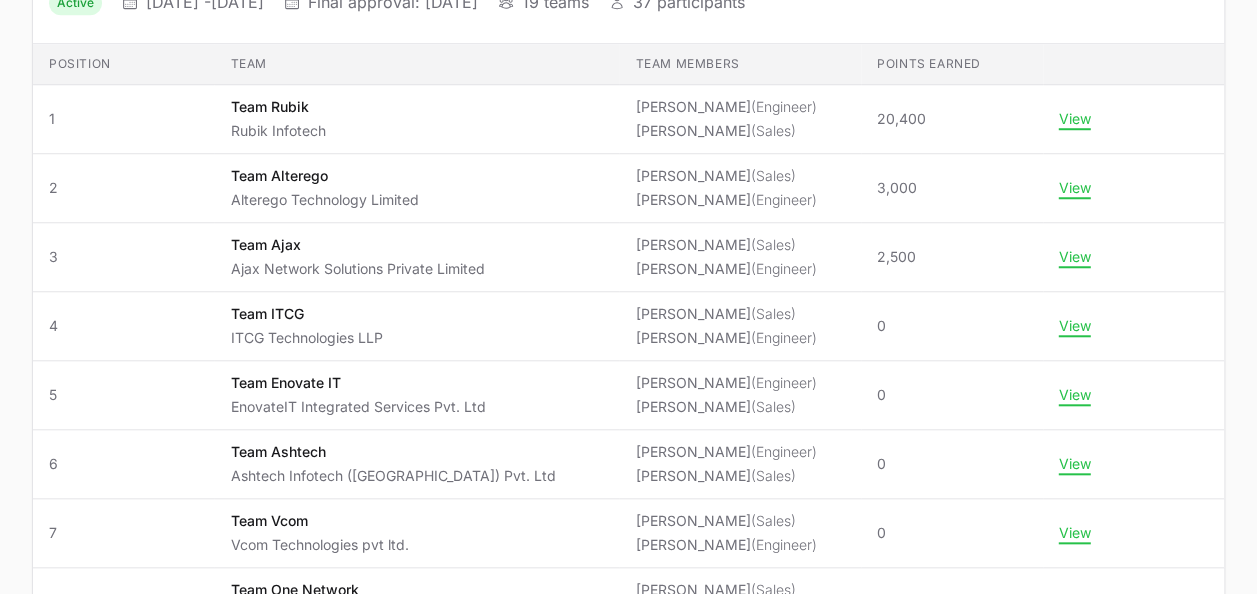 scroll, scrollTop: 752, scrollLeft: 0, axis: vertical 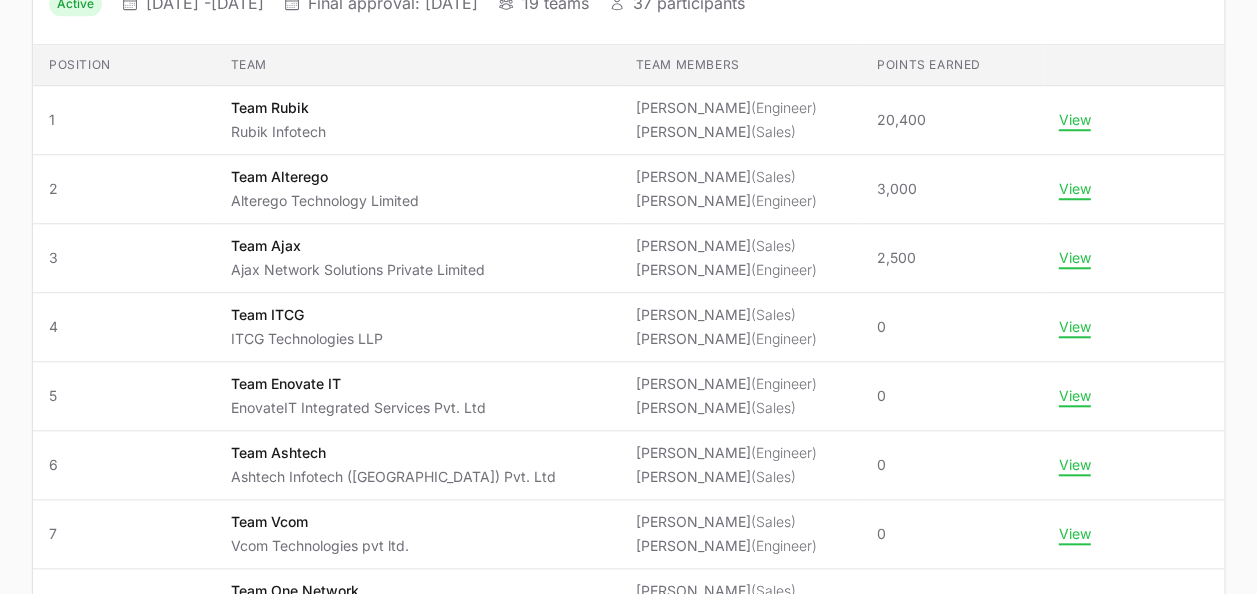 type 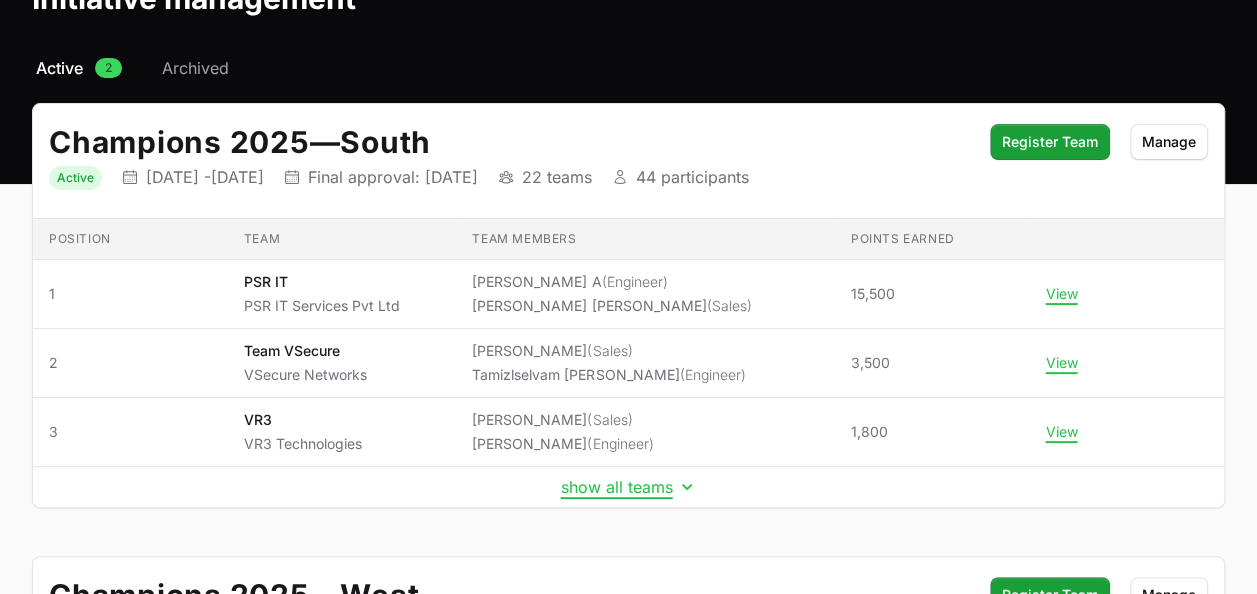 scroll, scrollTop: 0, scrollLeft: 0, axis: both 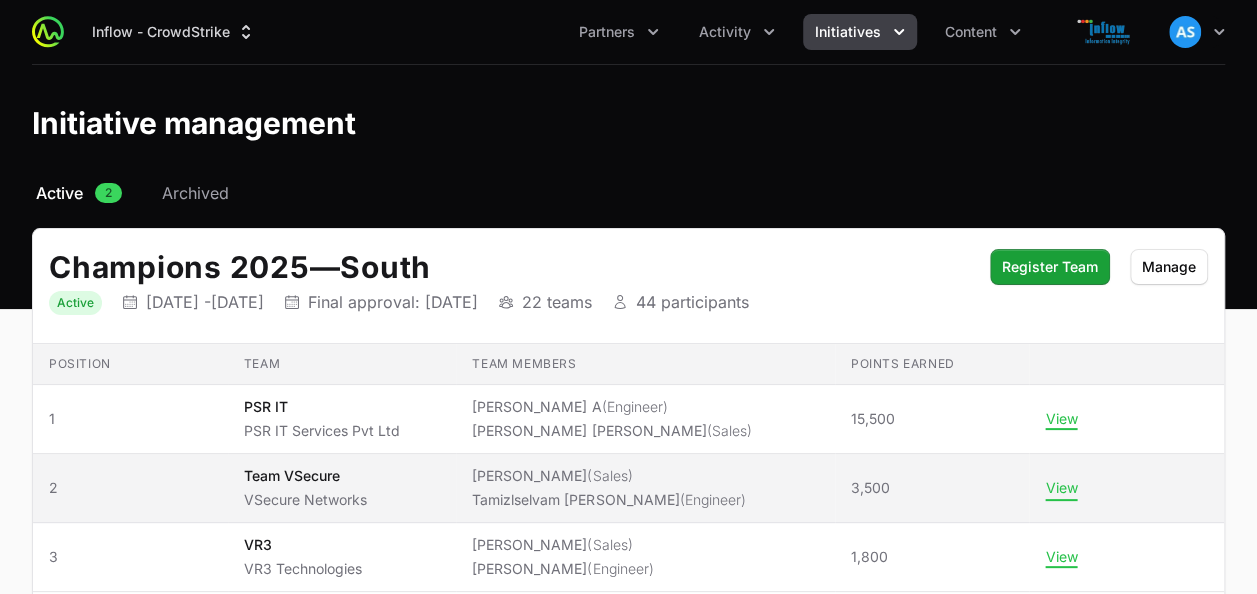 click on "View" 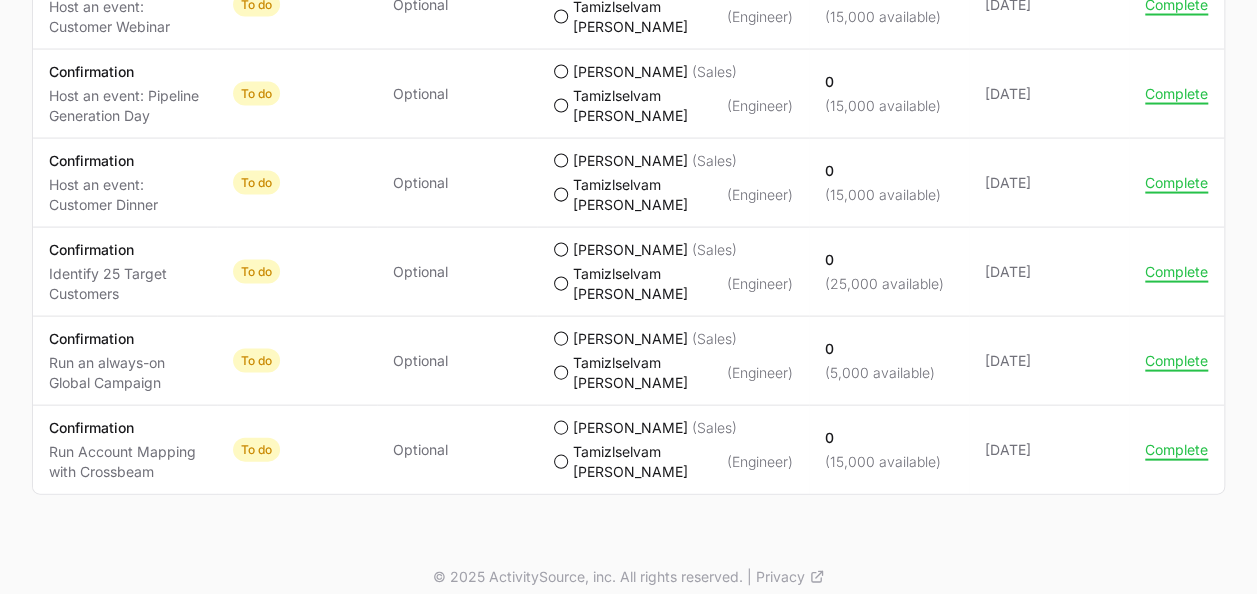 scroll, scrollTop: 1942, scrollLeft: 0, axis: vertical 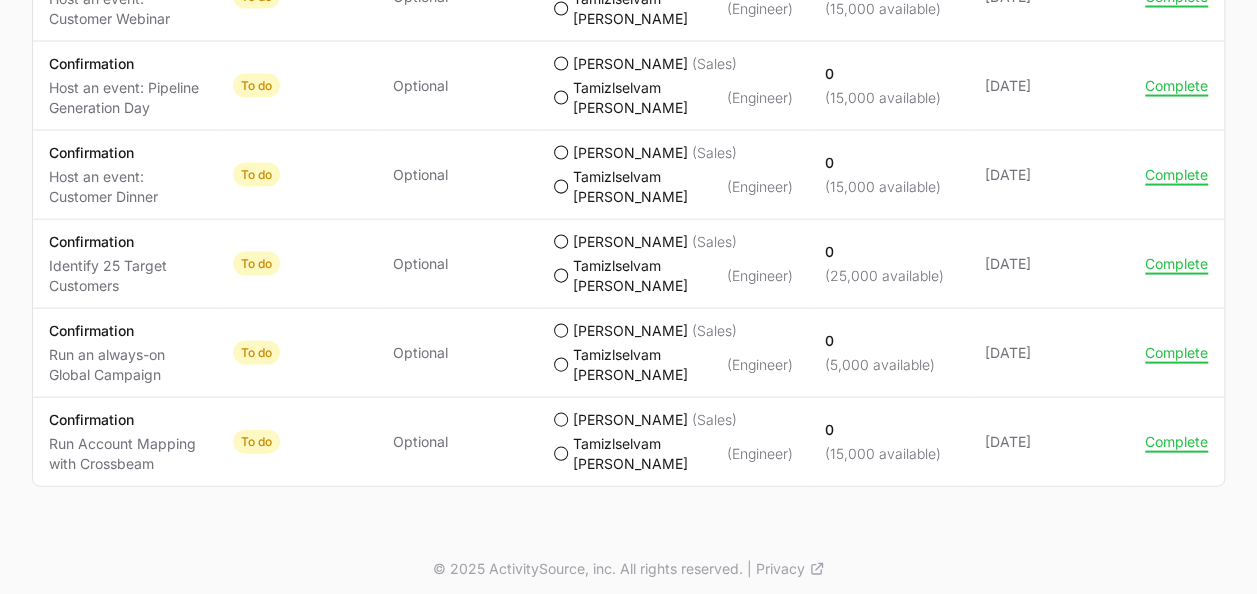 click on "[PERSON_NAME]" 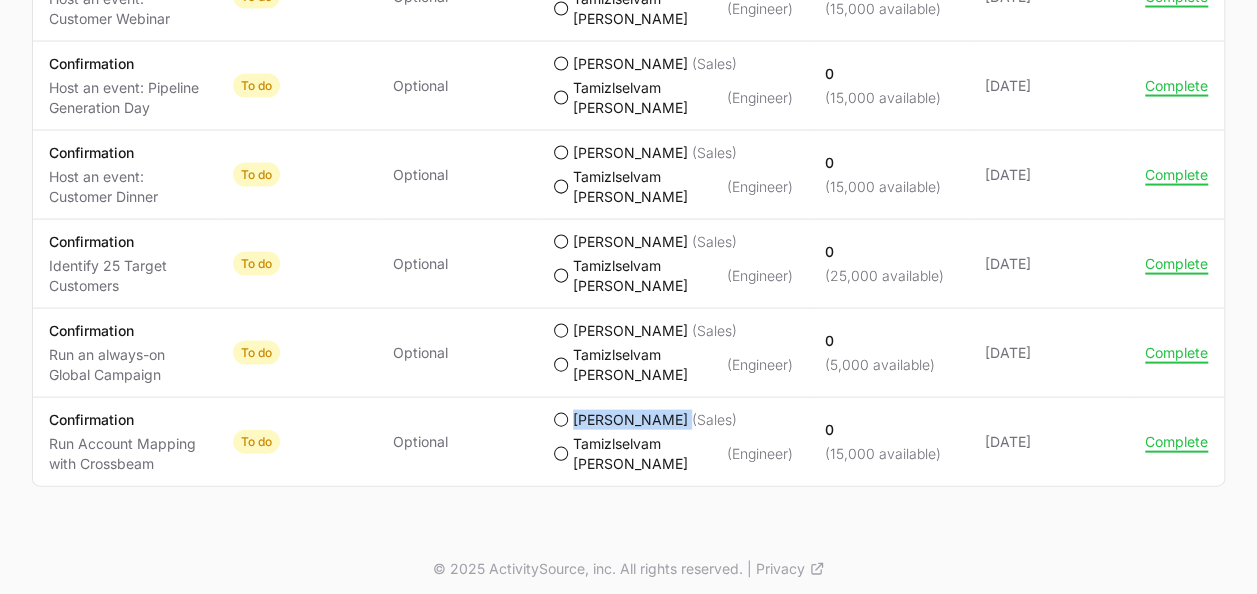 click on "[PERSON_NAME]" 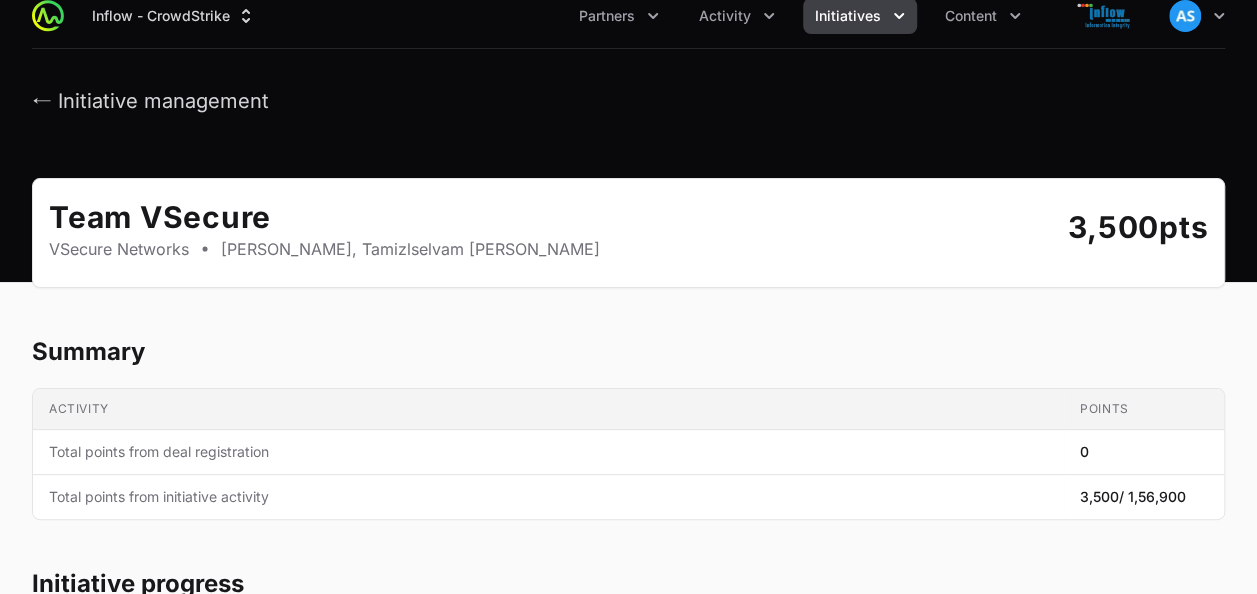scroll, scrollTop: 0, scrollLeft: 0, axis: both 